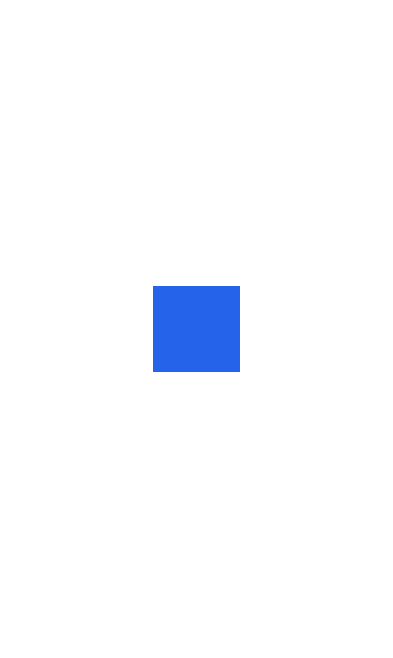 scroll, scrollTop: 0, scrollLeft: 0, axis: both 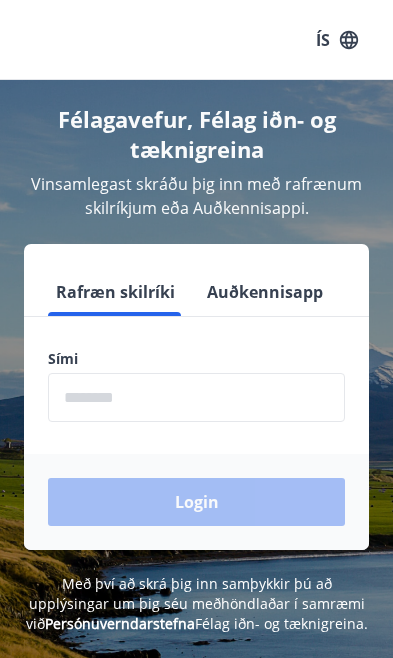click at bounding box center [196, 397] 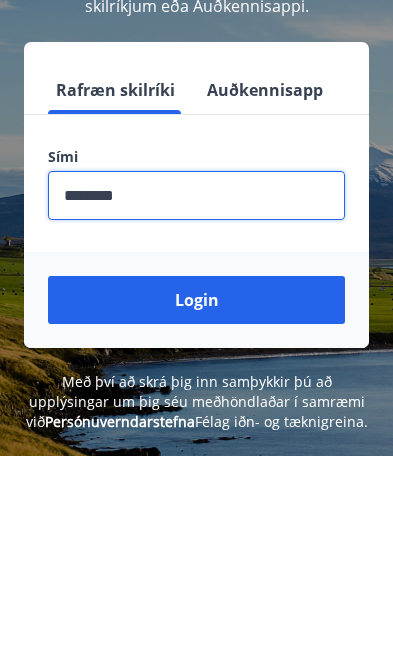 type on "********" 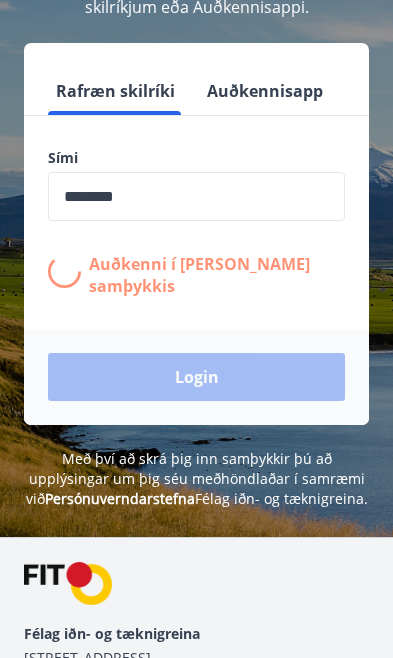 scroll, scrollTop: 202, scrollLeft: 0, axis: vertical 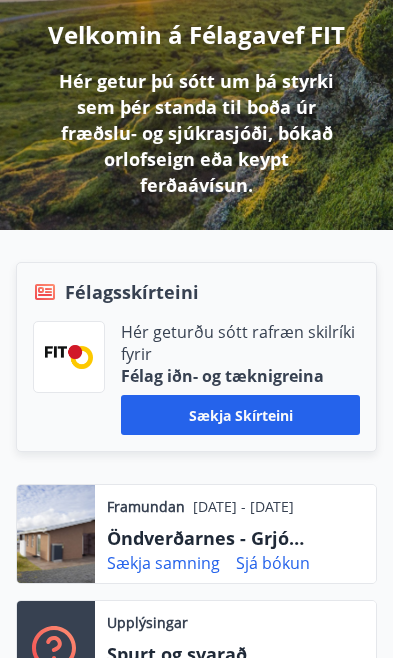 click on "Sækja skírteini" at bounding box center [240, 415] 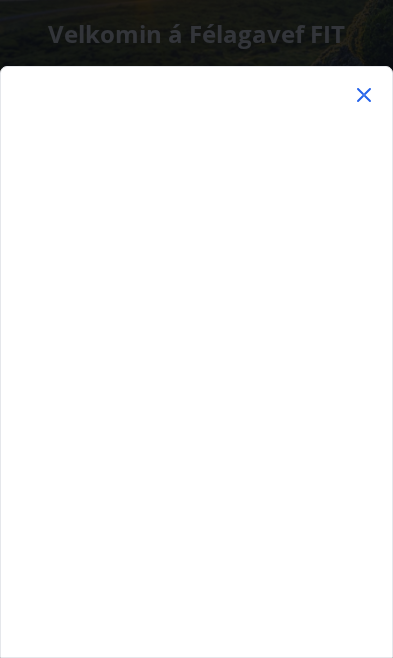 click 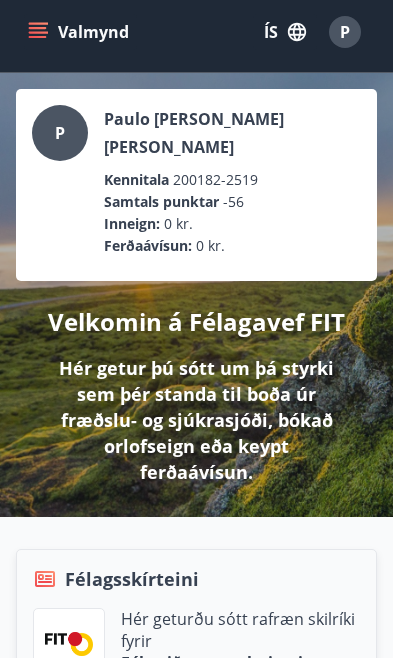 scroll, scrollTop: 0, scrollLeft: 0, axis: both 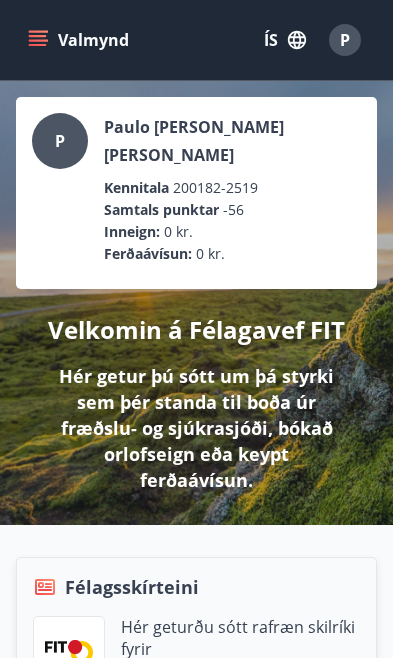 click 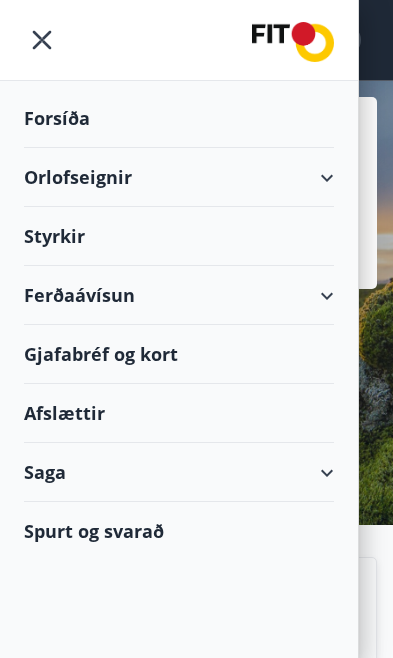 click on "Styrkir" at bounding box center (179, 118) 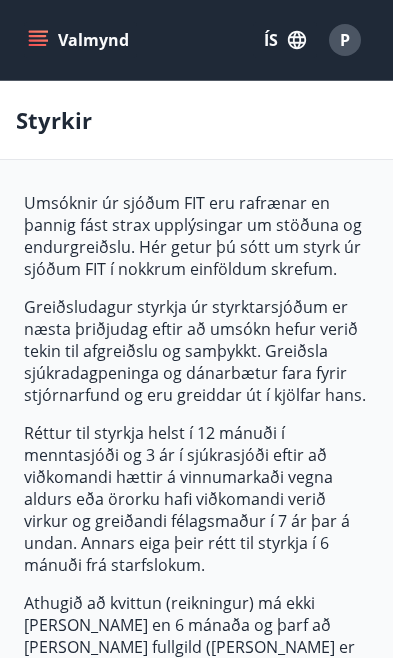 type on "***" 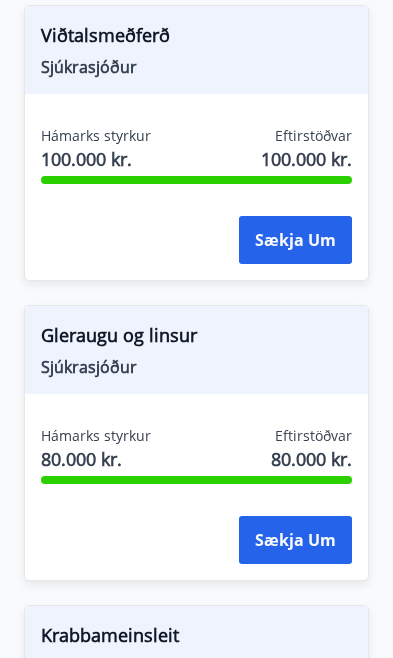 scroll, scrollTop: 1845, scrollLeft: 0, axis: vertical 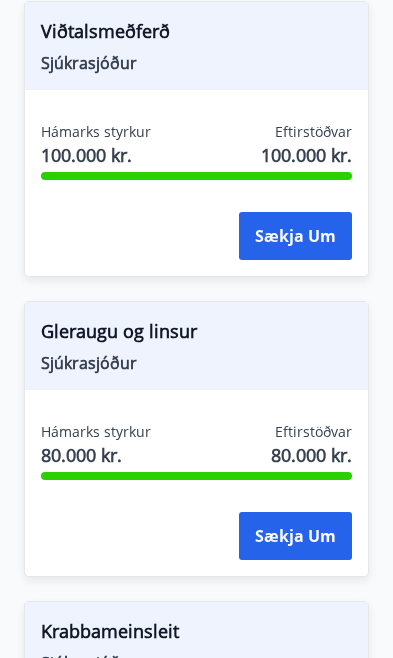 click on "Gleraugu og linsur" at bounding box center [196, 335] 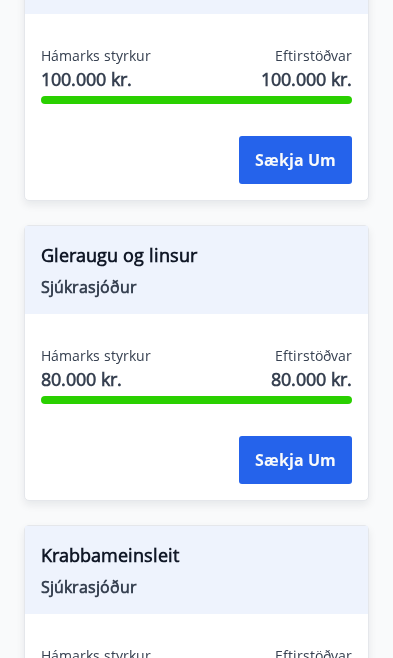 scroll, scrollTop: 1932, scrollLeft: 0, axis: vertical 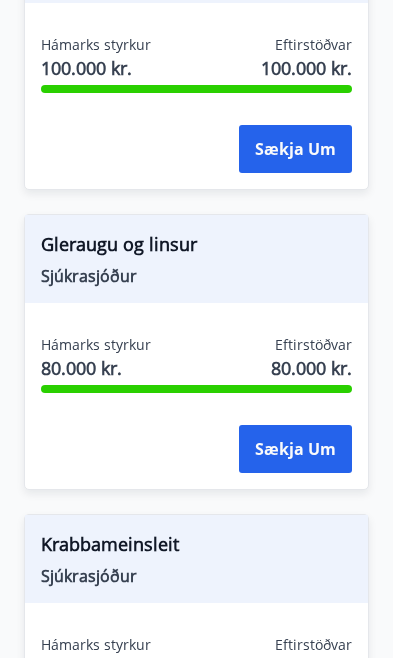 click on "Sækja um" at bounding box center (295, 449) 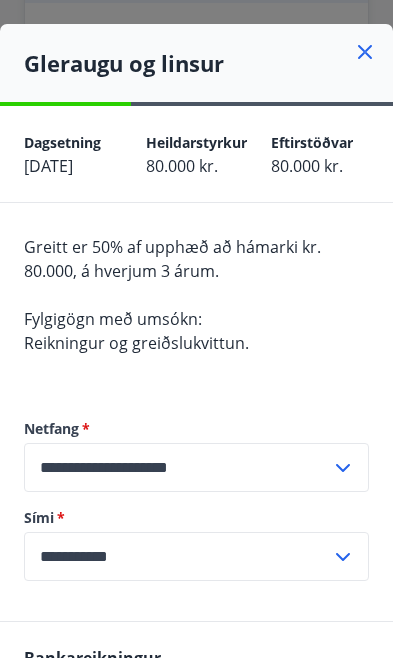 scroll, scrollTop: 0, scrollLeft: 0, axis: both 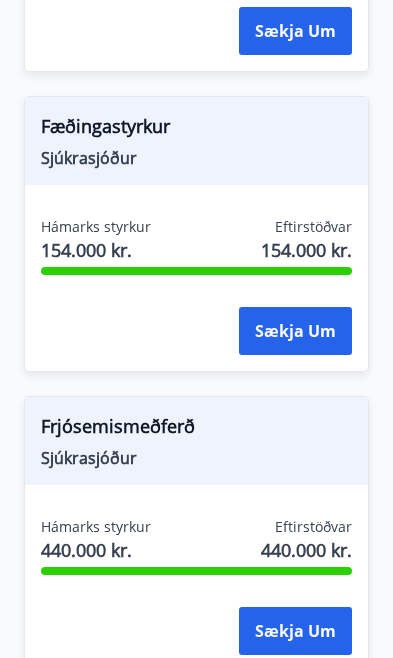 click on "Sækja um" at bounding box center [295, 331] 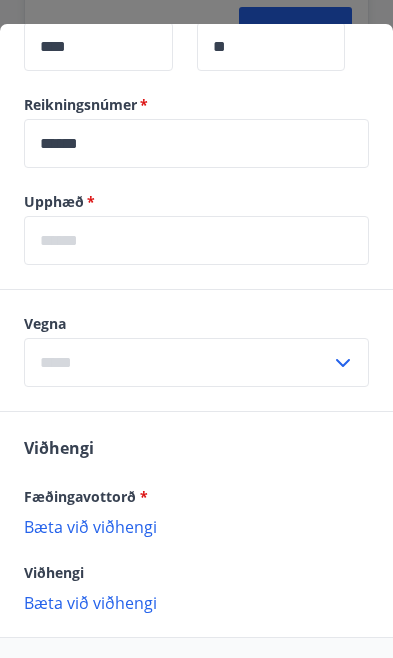scroll, scrollTop: 983, scrollLeft: 0, axis: vertical 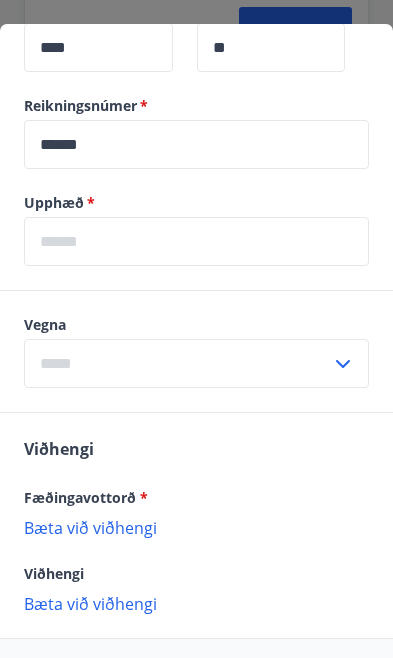 click at bounding box center [177, 363] 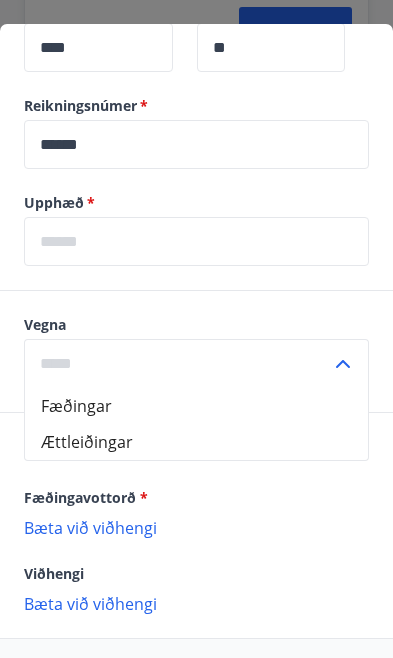 scroll, scrollTop: 3549, scrollLeft: 0, axis: vertical 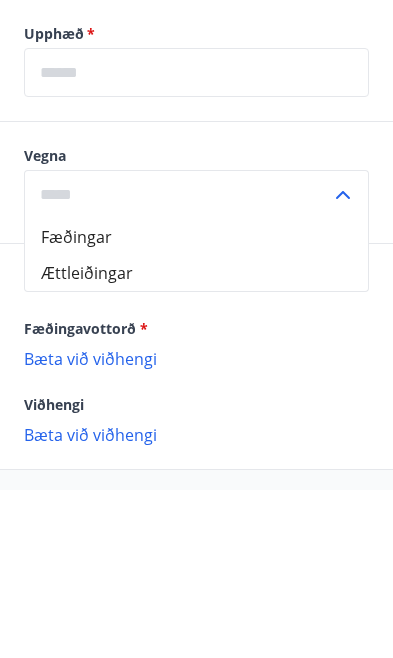 click on "Fæðingar" at bounding box center (196, 406) 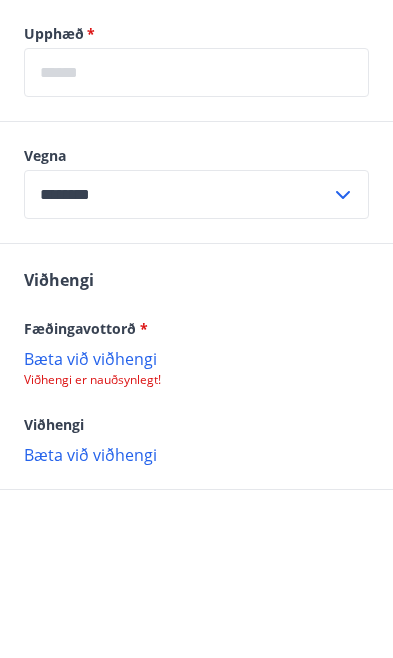scroll, scrollTop: 3717, scrollLeft: 0, axis: vertical 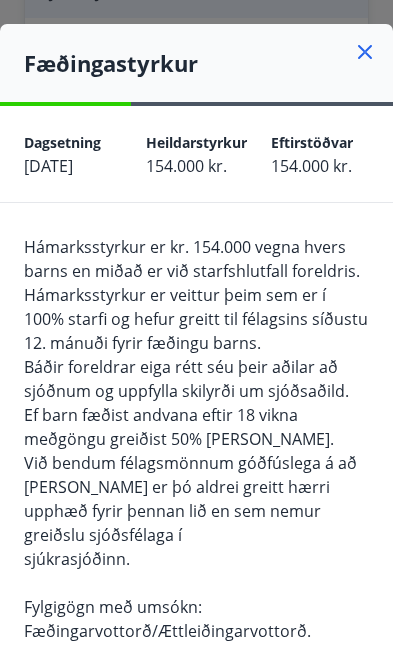 click 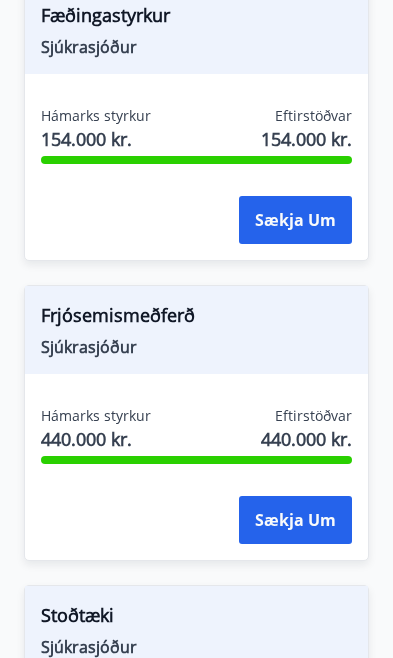 scroll, scrollTop: 3660, scrollLeft: 0, axis: vertical 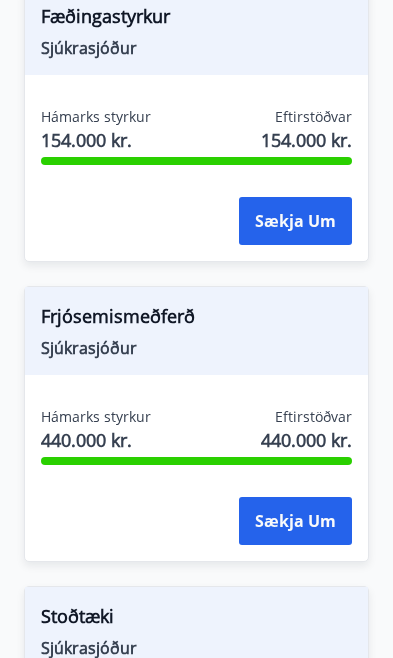 click on "Frjósemismeðferð" at bounding box center (196, 320) 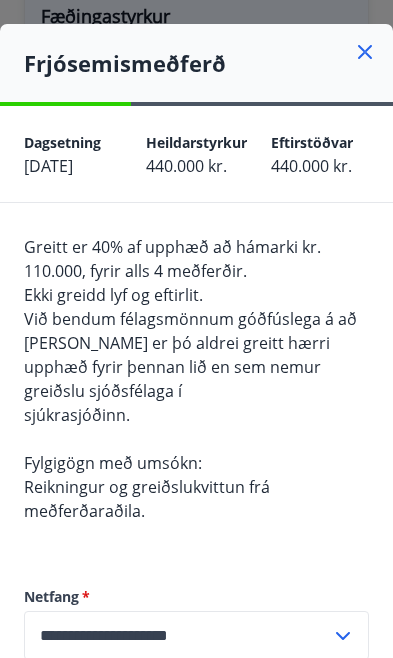 scroll, scrollTop: 0, scrollLeft: 0, axis: both 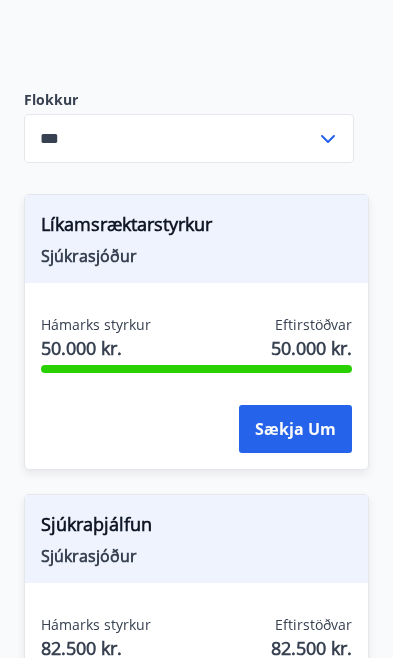 click on "Sækja um" at bounding box center (295, 429) 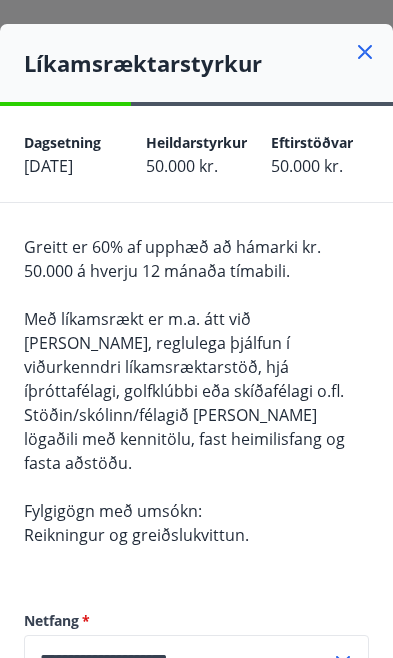 scroll, scrollTop: 0, scrollLeft: 0, axis: both 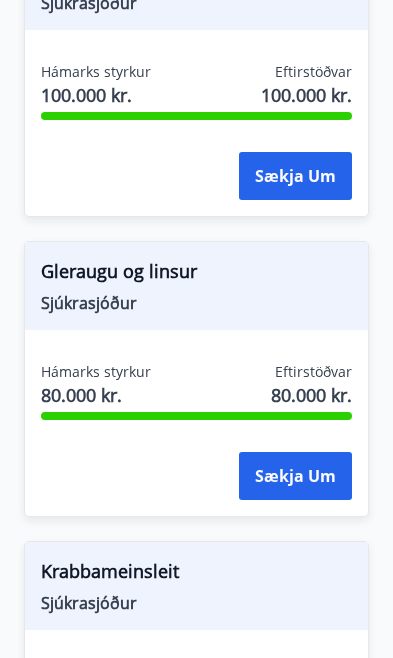 click on "Sækja um" at bounding box center (295, 476) 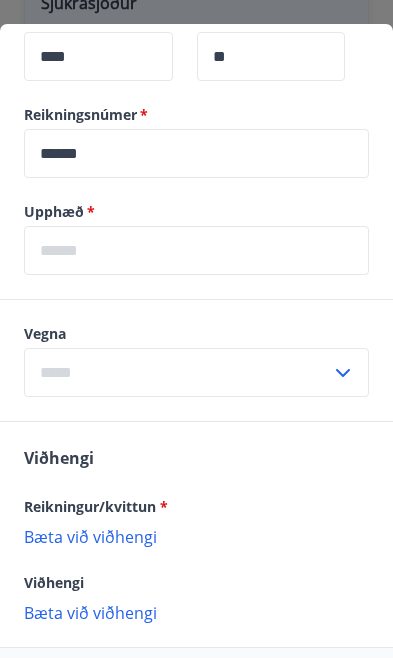 scroll, scrollTop: 637, scrollLeft: 0, axis: vertical 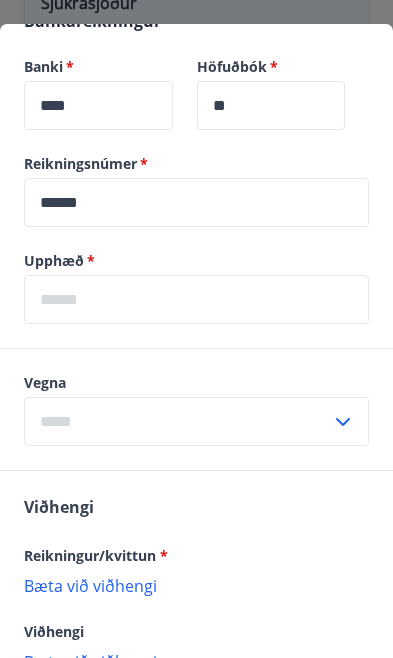 click at bounding box center (177, 421) 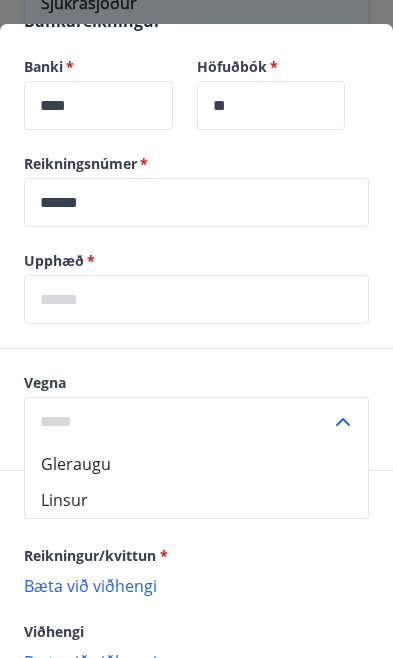 scroll, scrollTop: 1905, scrollLeft: 0, axis: vertical 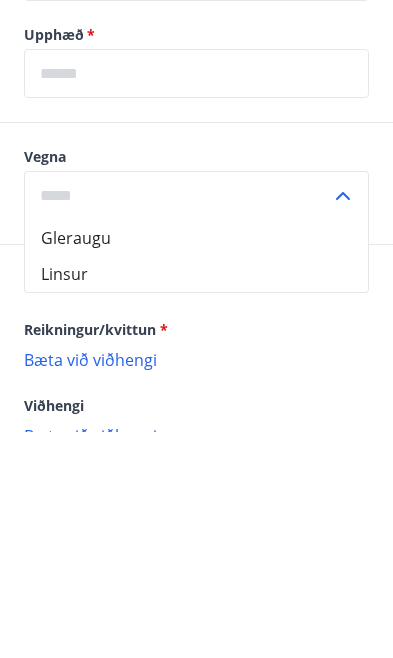 click on "Gleraugu" at bounding box center (196, 464) 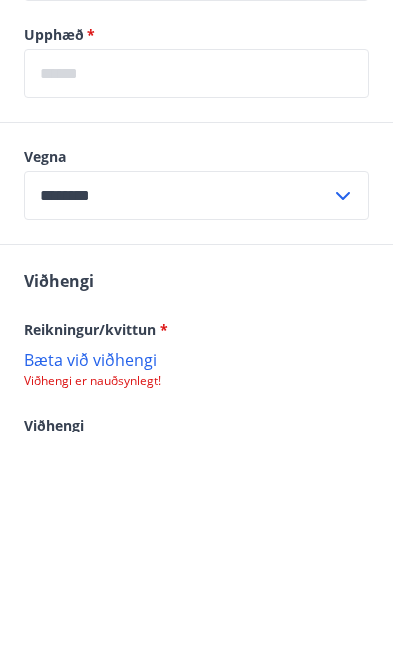 scroll, scrollTop: 2131, scrollLeft: 0, axis: vertical 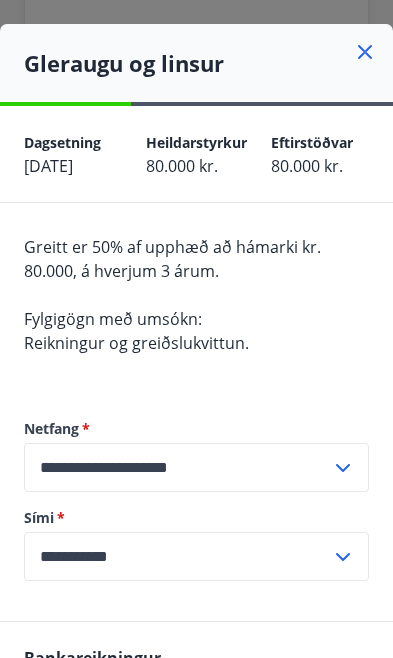 click 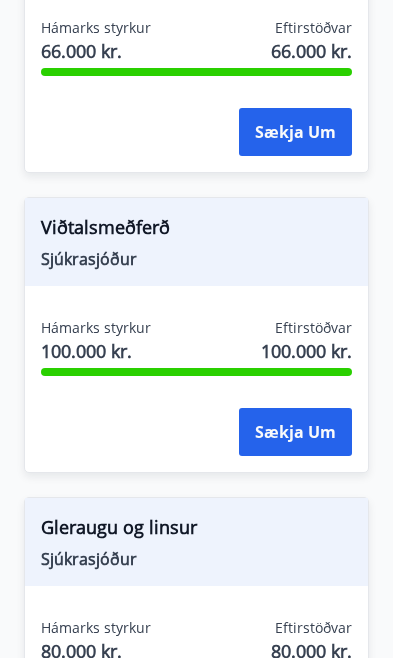 scroll, scrollTop: 1648, scrollLeft: 0, axis: vertical 